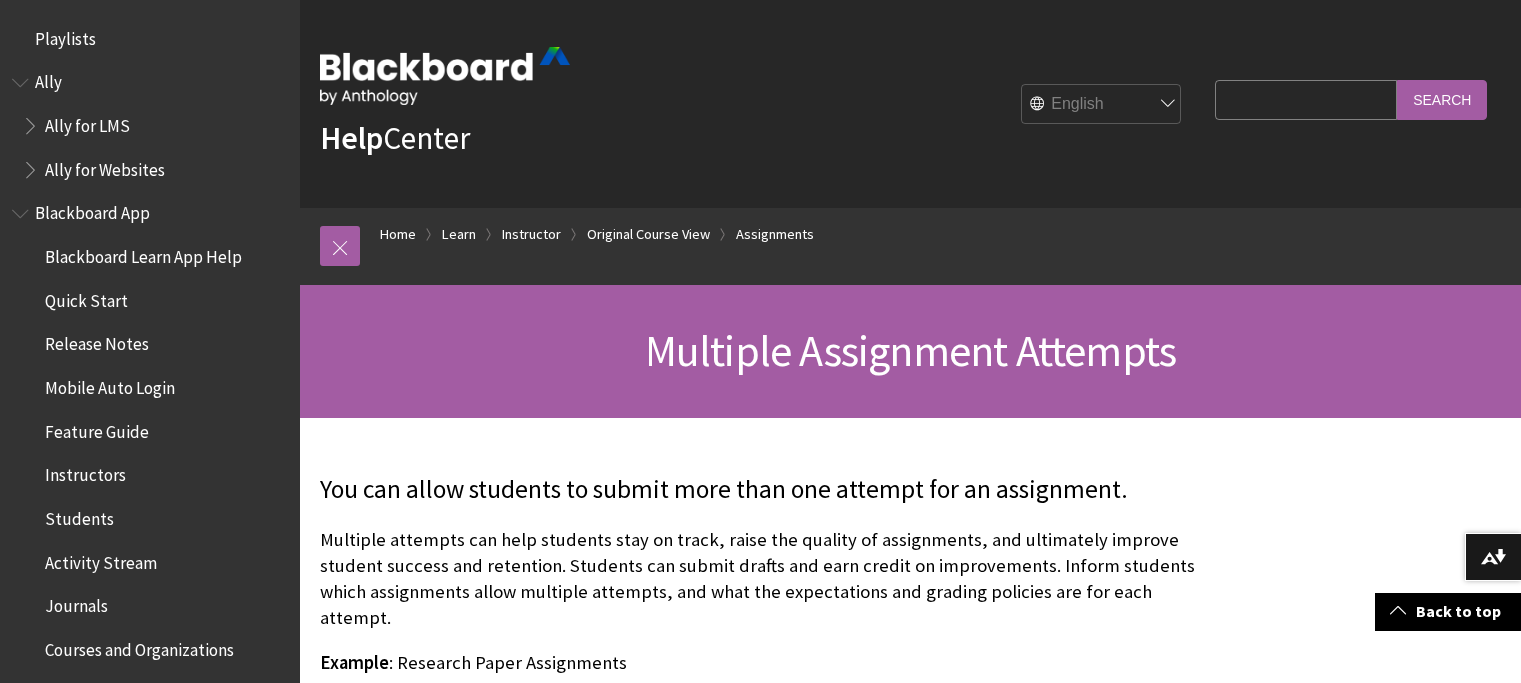 scroll, scrollTop: 800, scrollLeft: 0, axis: vertical 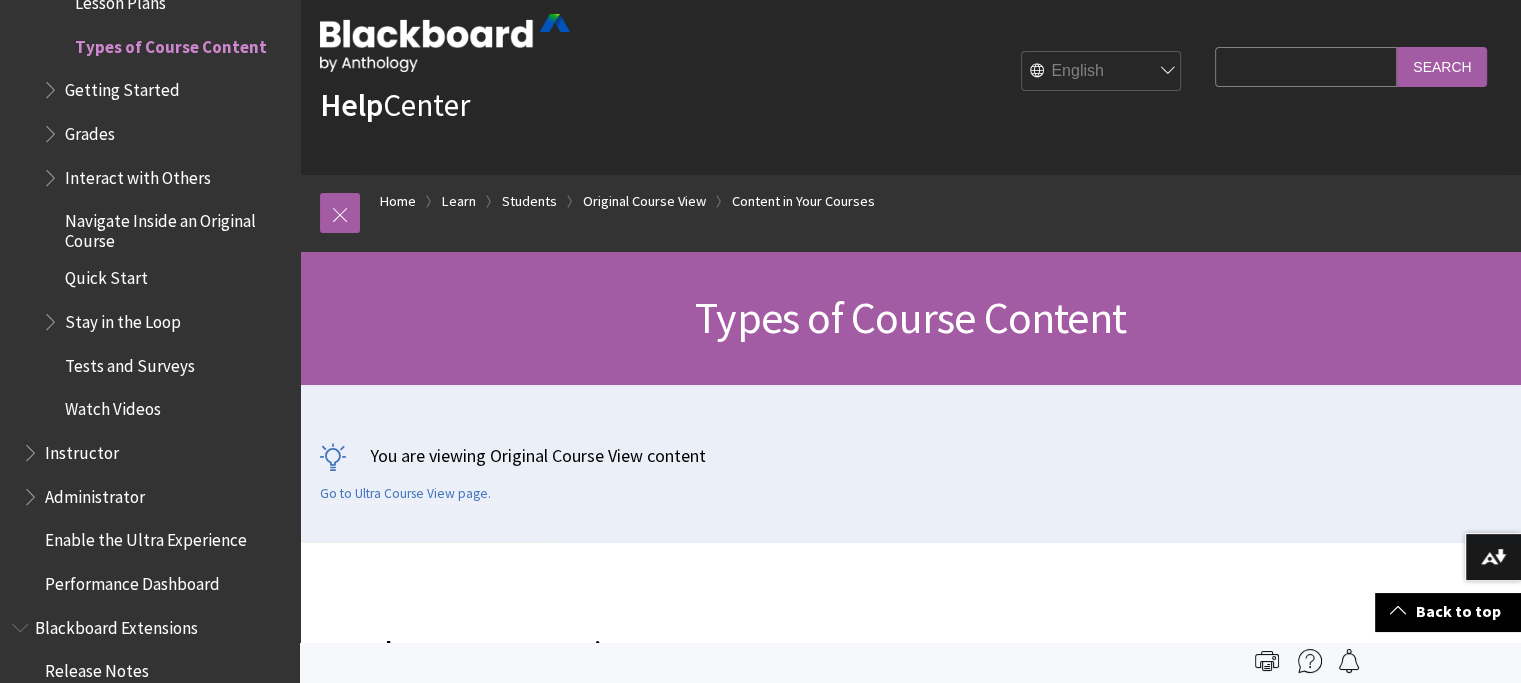 drag, startPoint x: 632, startPoint y: 359, endPoint x: 699, endPoint y: 67, distance: 299.58804 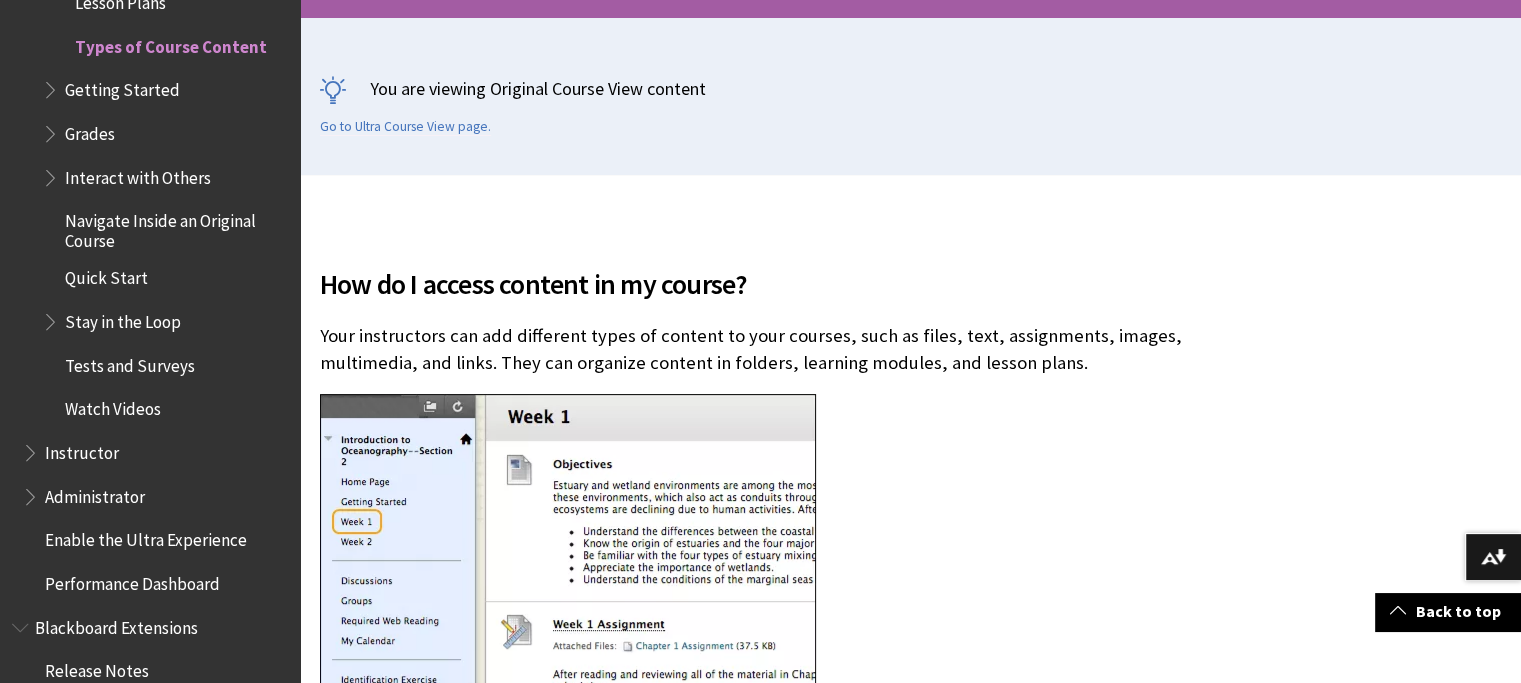 scroll, scrollTop: 5248, scrollLeft: 0, axis: vertical 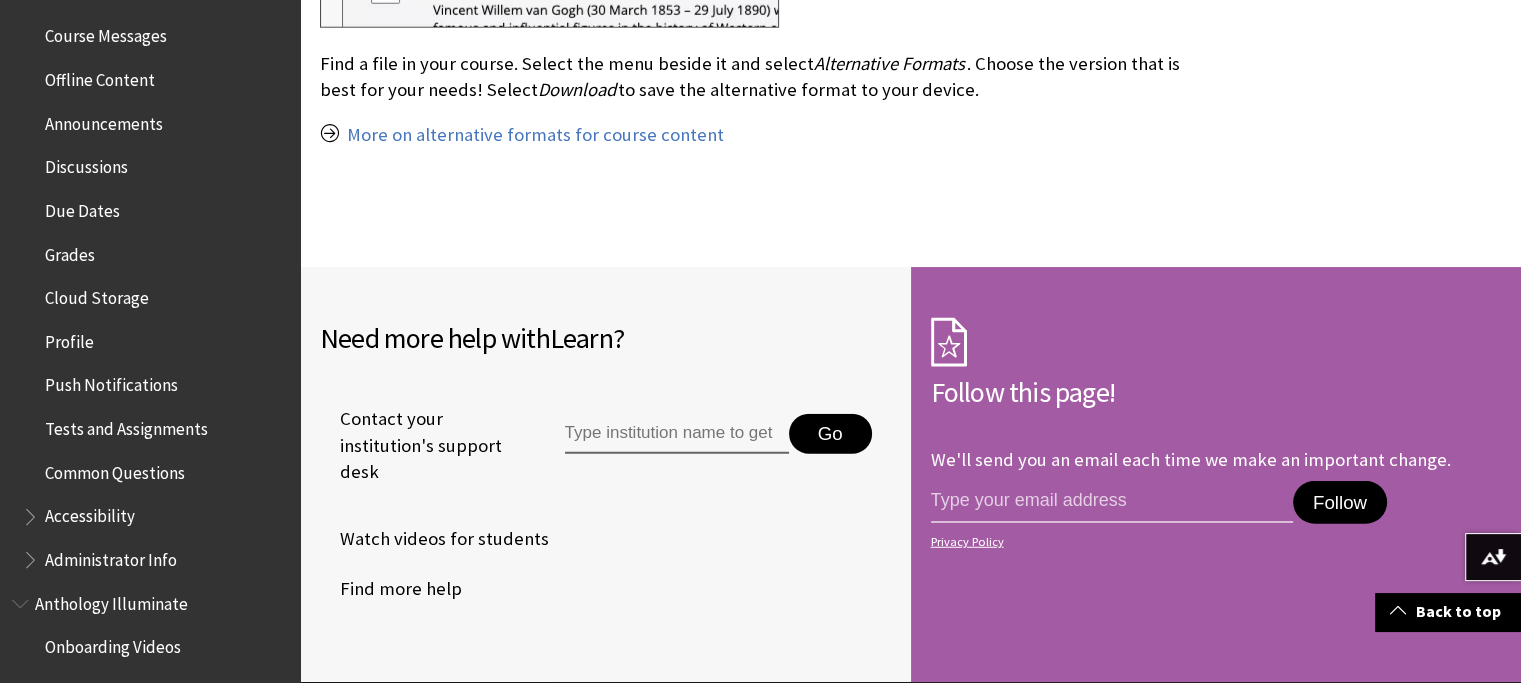 click on "Profile" at bounding box center [69, 338] 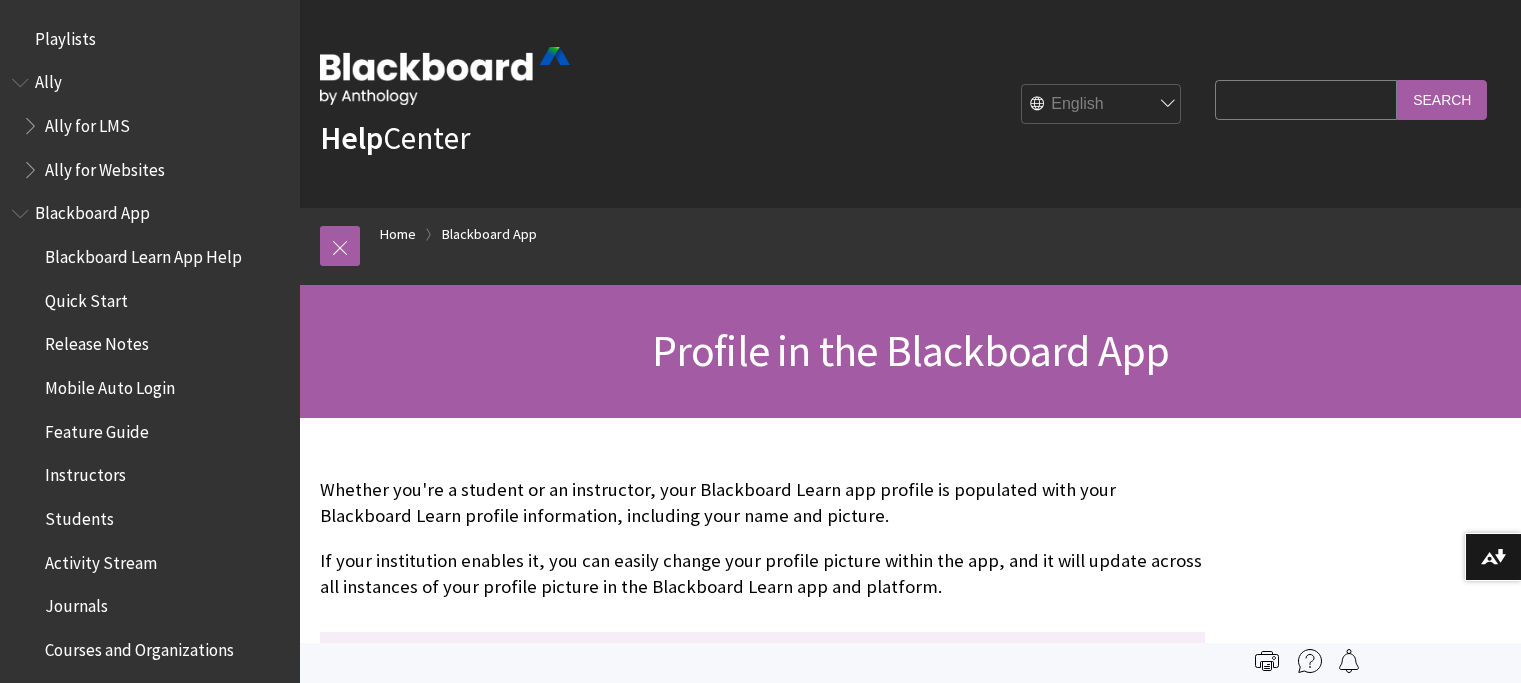 scroll, scrollTop: 0, scrollLeft: 0, axis: both 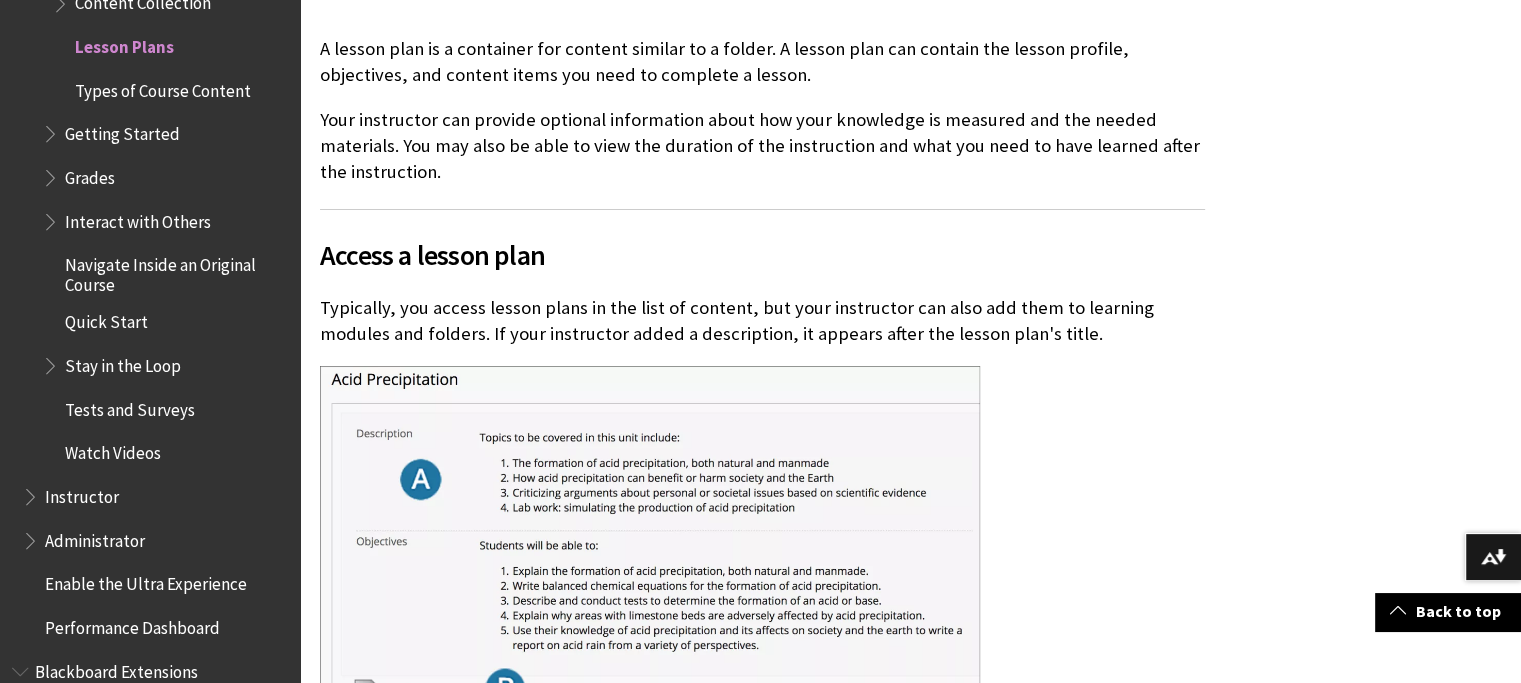 click on "Typically, you access lesson plans in the list of content, but your instructor can also add them to learning modules and folders. If your instructor added a description, it appears after the lesson plan's title." at bounding box center [762, 321] 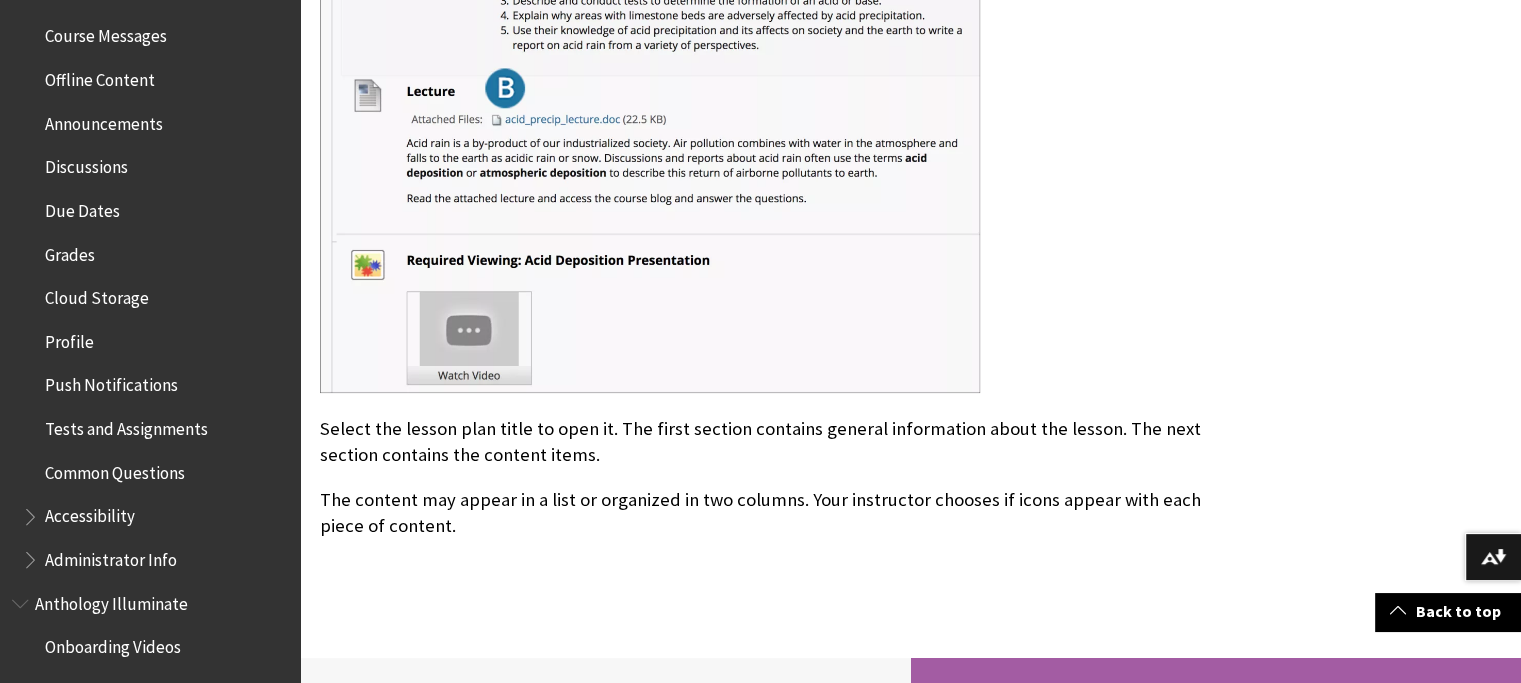 scroll, scrollTop: 1200, scrollLeft: 0, axis: vertical 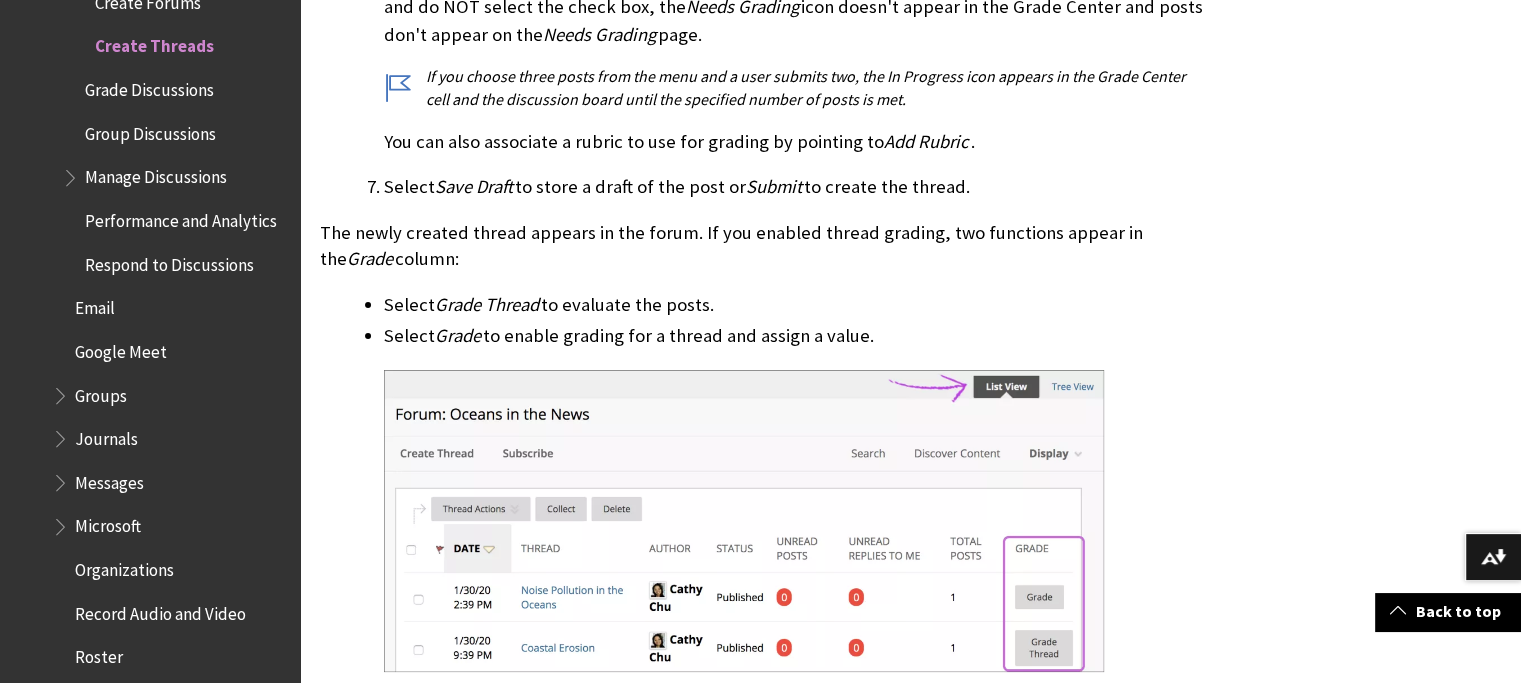 click on "Select  Grade Thread  to evaluate the posts." at bounding box center (794, 305) 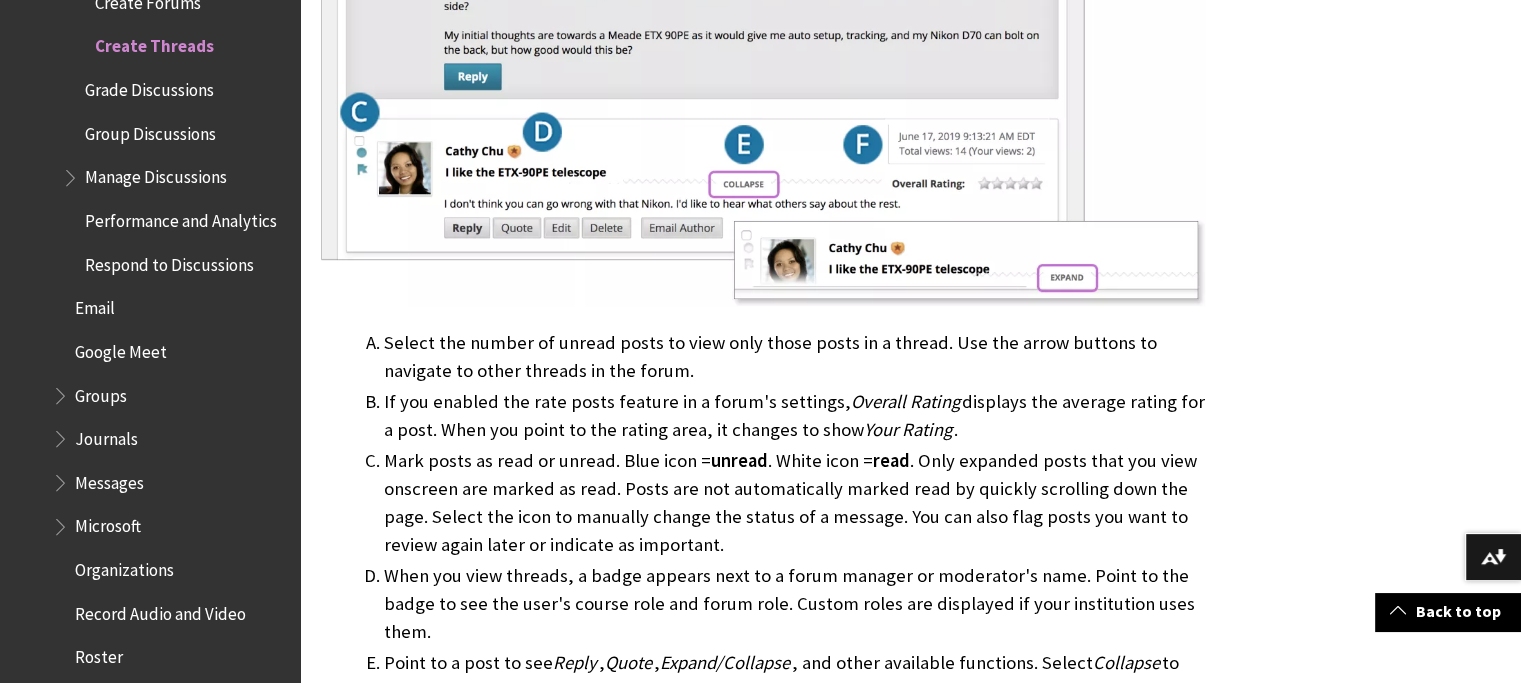 scroll, scrollTop: 3111, scrollLeft: 0, axis: vertical 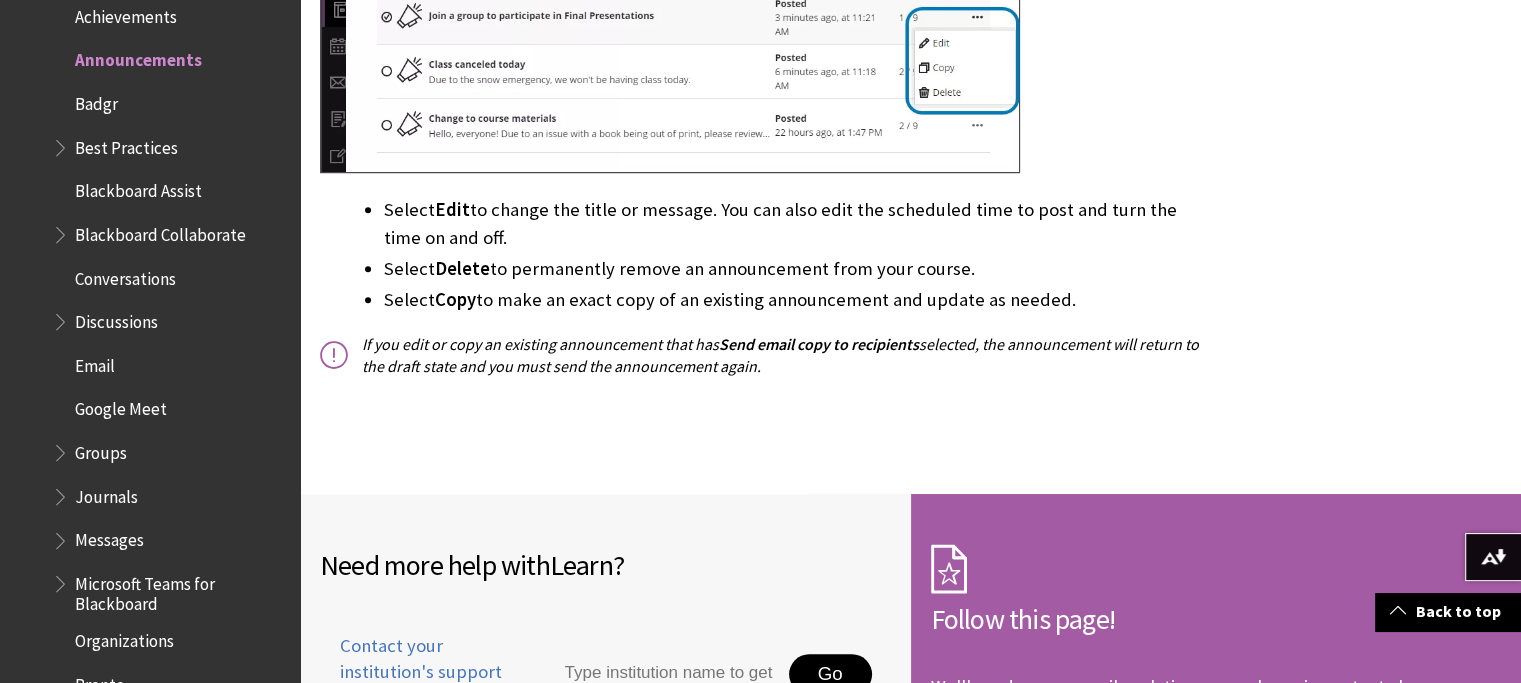 click on "Changes to your syllabus     ." at bounding box center [910, -4066] 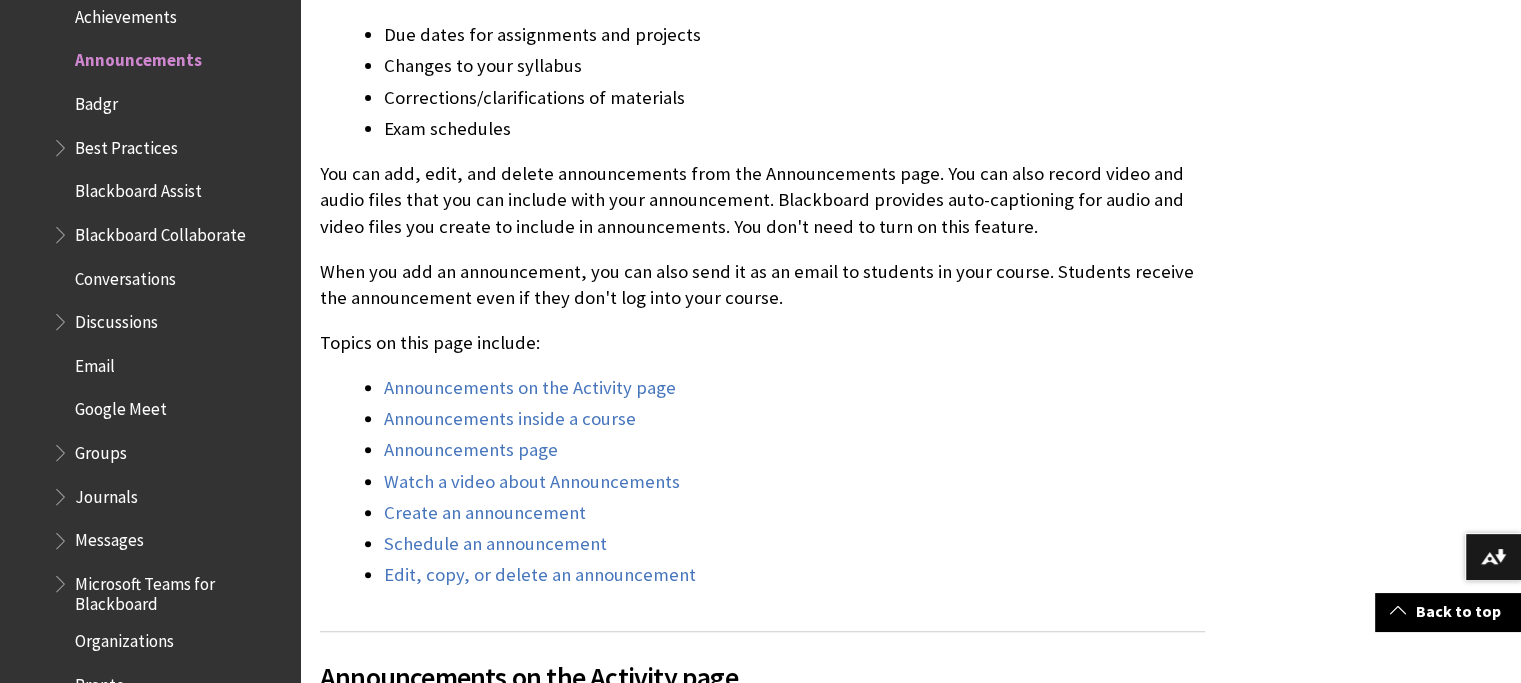 scroll, scrollTop: 4127, scrollLeft: 0, axis: vertical 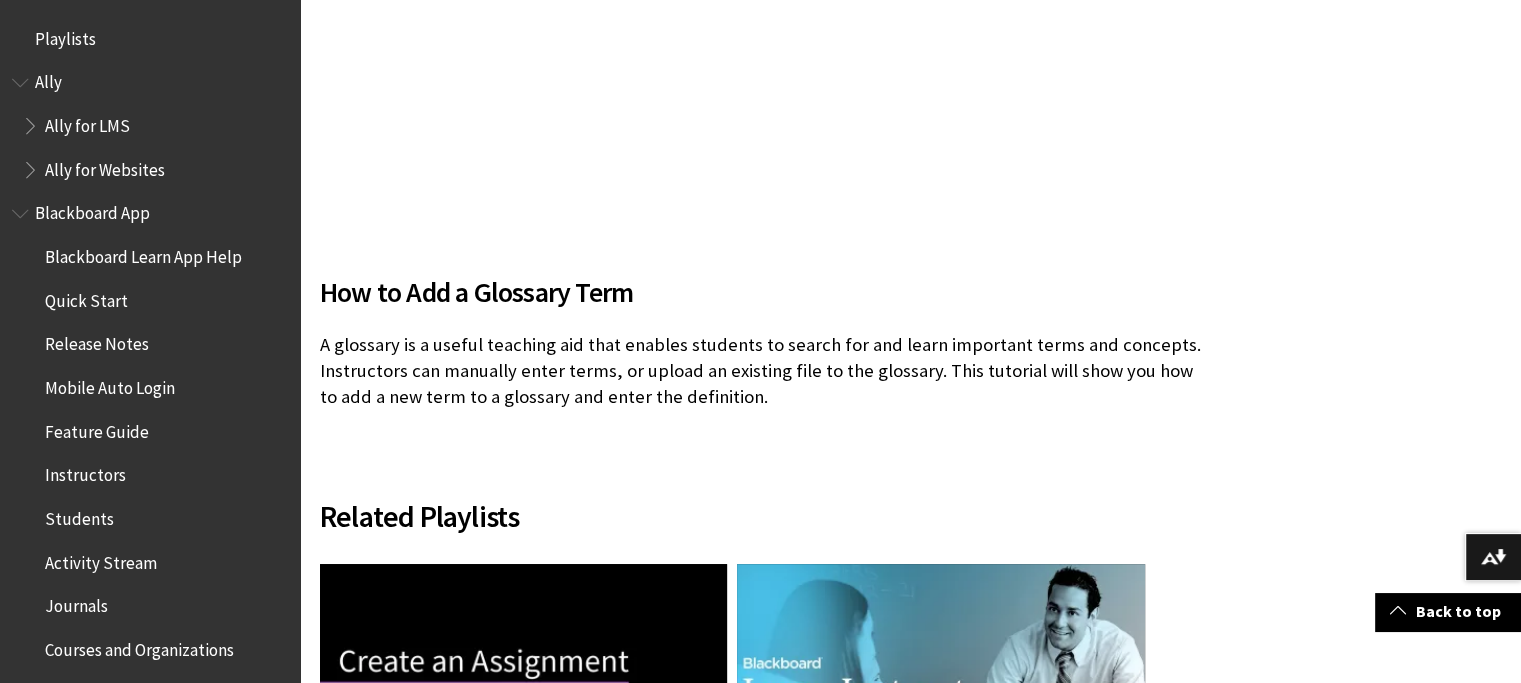 click on "How to Add a Glossary Term A glossary is a useful teaching aid that enables students to search for and learn important terms and concepts. Instructors can manually enter terms, or upload an existing file to the glossary. This tutorial will show you how to add a new term to a glossary and enter the definition." at bounding box center (762, 77) 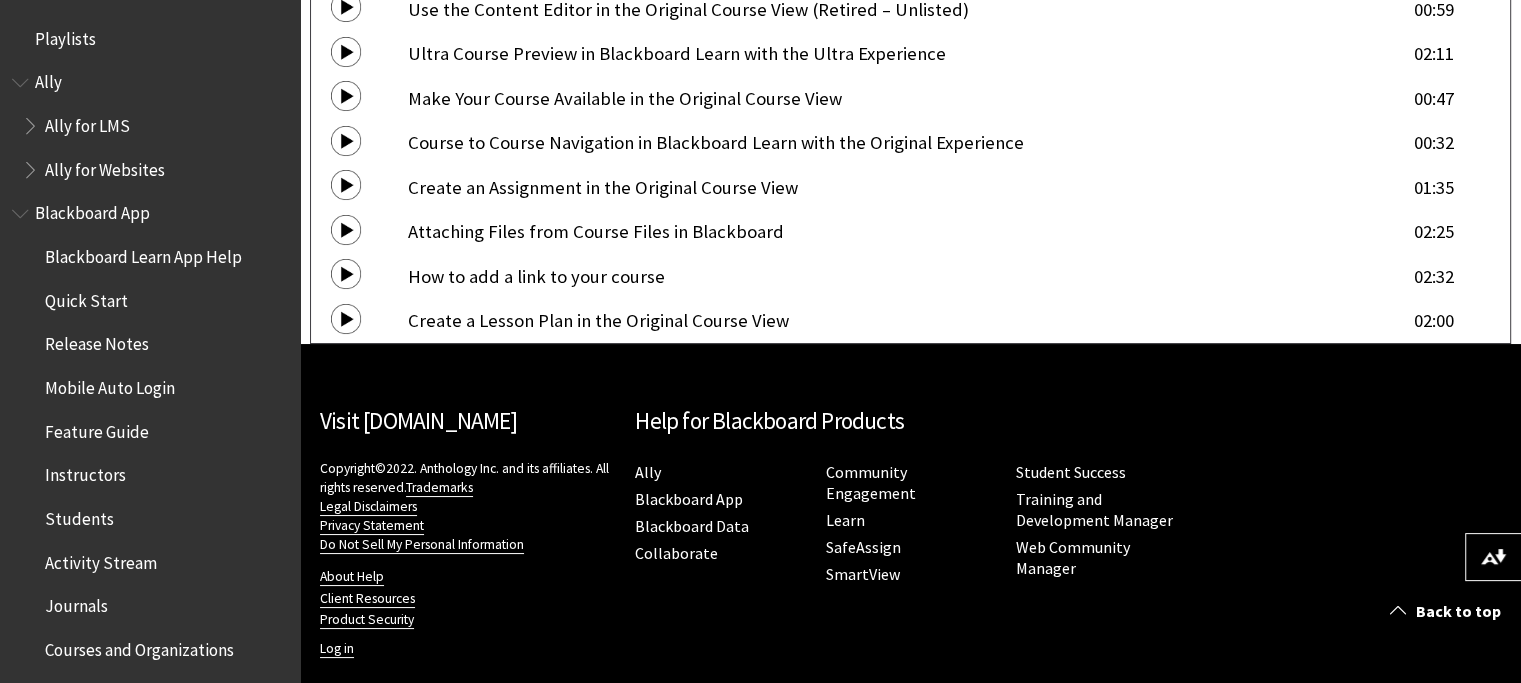 scroll, scrollTop: 2160, scrollLeft: 0, axis: vertical 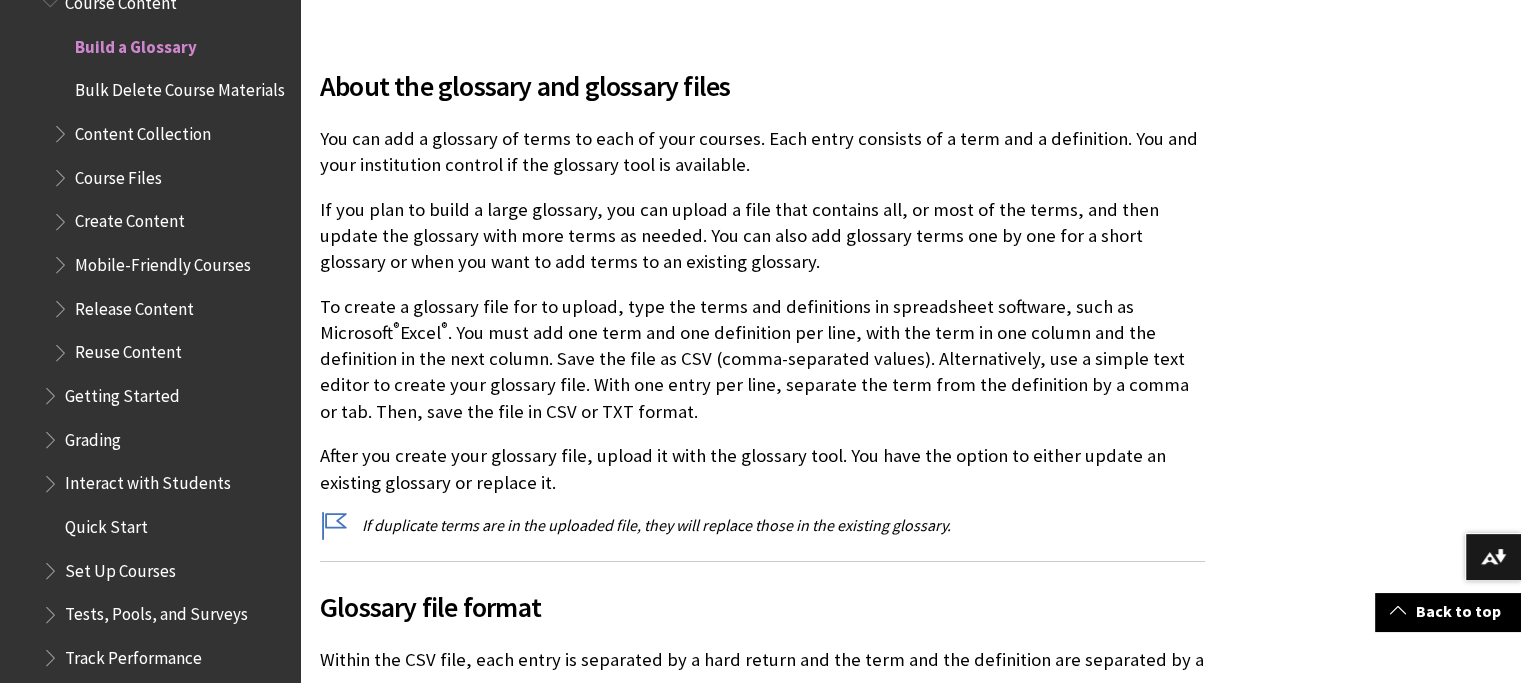 click on "About the glossary and glossary files
You can add a glossary of terms to each of your courses. Each entry consists of a term and a definition. You and your institution control if the glossary tool is available.
If you plan to build a large glossary, you can upload a file that contains all, or most of the terms, and then update the glossary with more terms as needed. You can also add glossary terms one by one for a short glossary or when you want to add terms to an existing glossary.
To create a glossary file for to upload, type the terms and definitions in spreadsheet software, such as Microsoft ®  Excel ® . You must add one term and one definition per line, with the term in one column and the definition in the next column. Save the file as CSV (comma-separated values). Alternatively, use a simple text editor to create your glossary file. With one entry per line, separate the term from the definition by a comma or tab. Then, save the file in CSV or TXT format.
Glossary file format
:" at bounding box center (762, 1811) 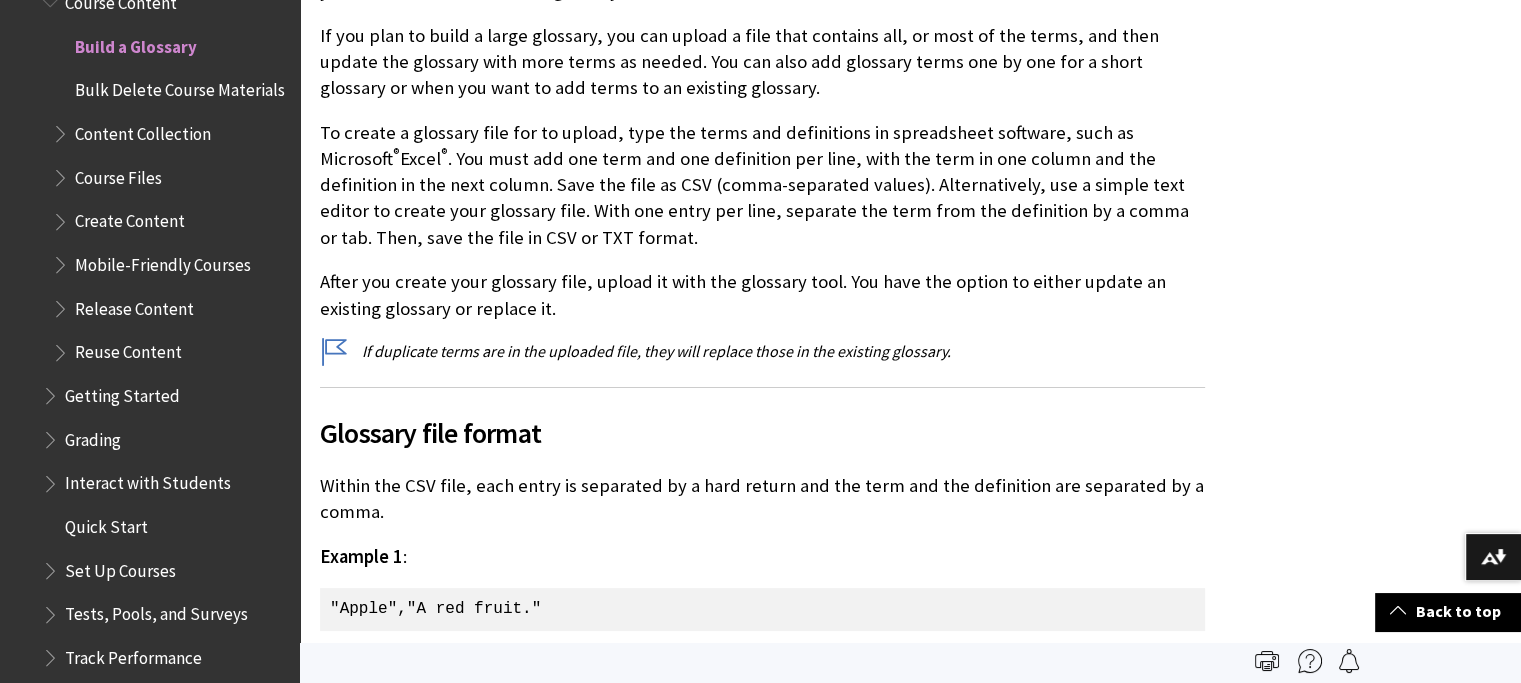 scroll, scrollTop: 600, scrollLeft: 0, axis: vertical 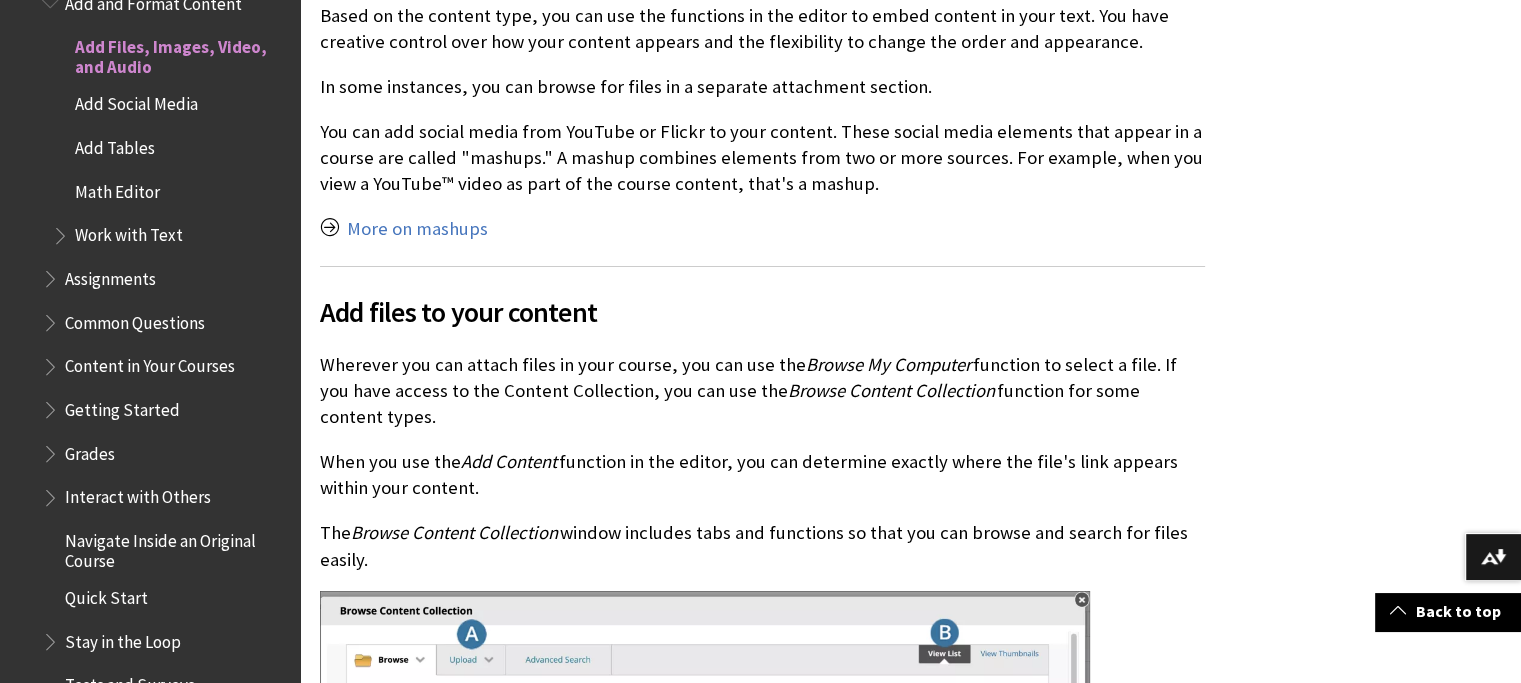 click on "Wherever you can attach files in your course, you can use the  Browse My Computer  function to select a file. If you have access to the Content Collection, you can use the  Browse Content Collection  function for some content types." at bounding box center (762, 391) 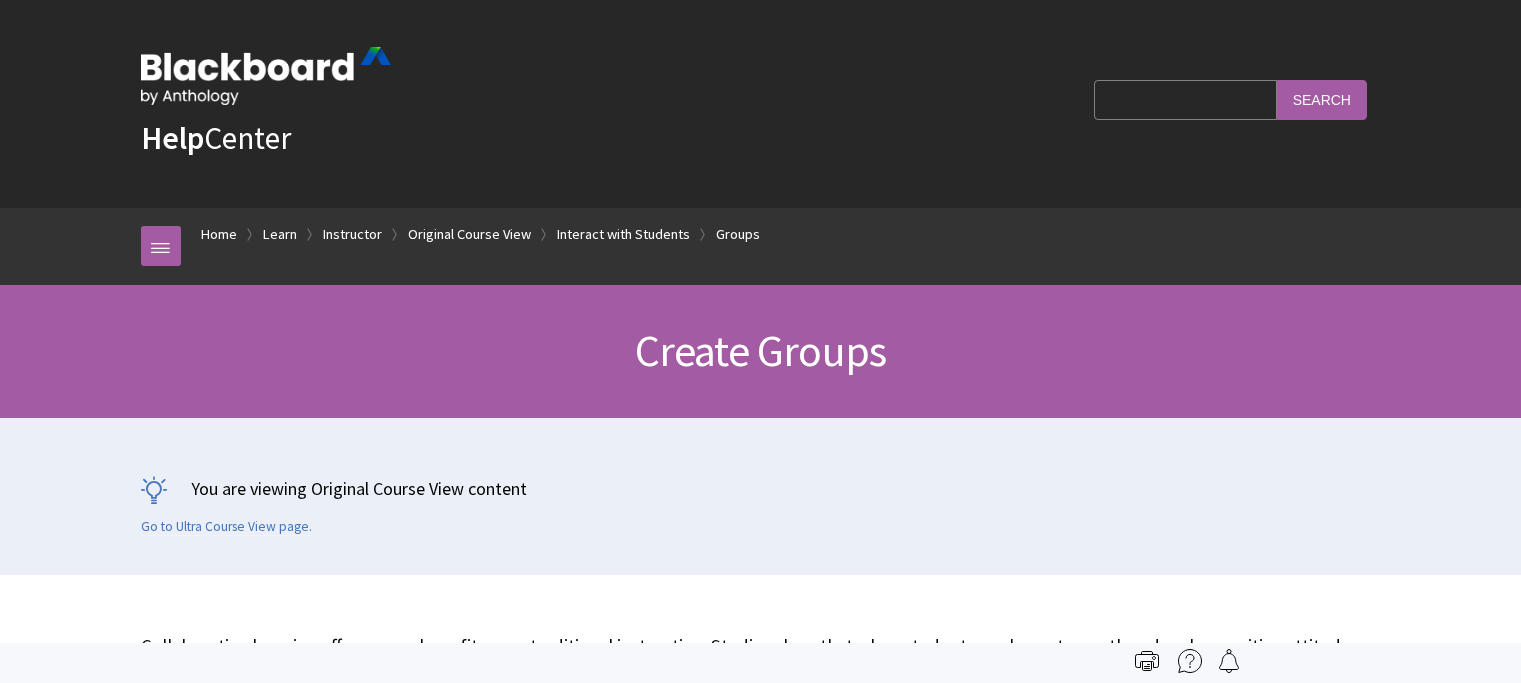 scroll, scrollTop: 272, scrollLeft: 0, axis: vertical 